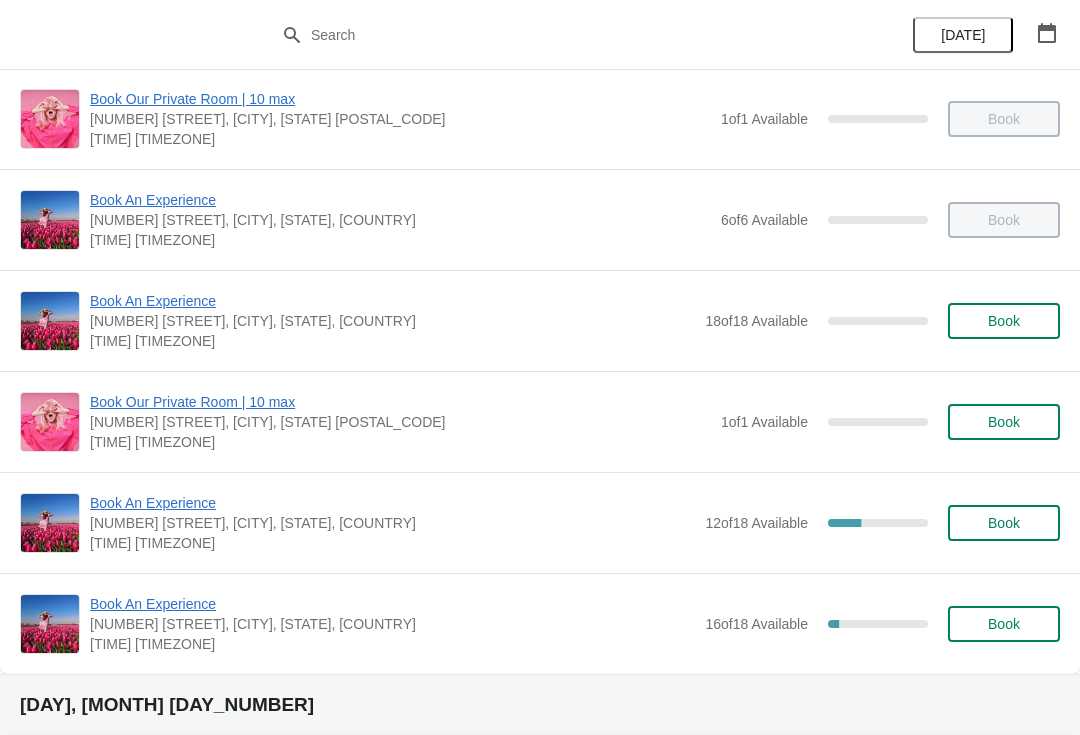 scroll, scrollTop: 322, scrollLeft: 0, axis: vertical 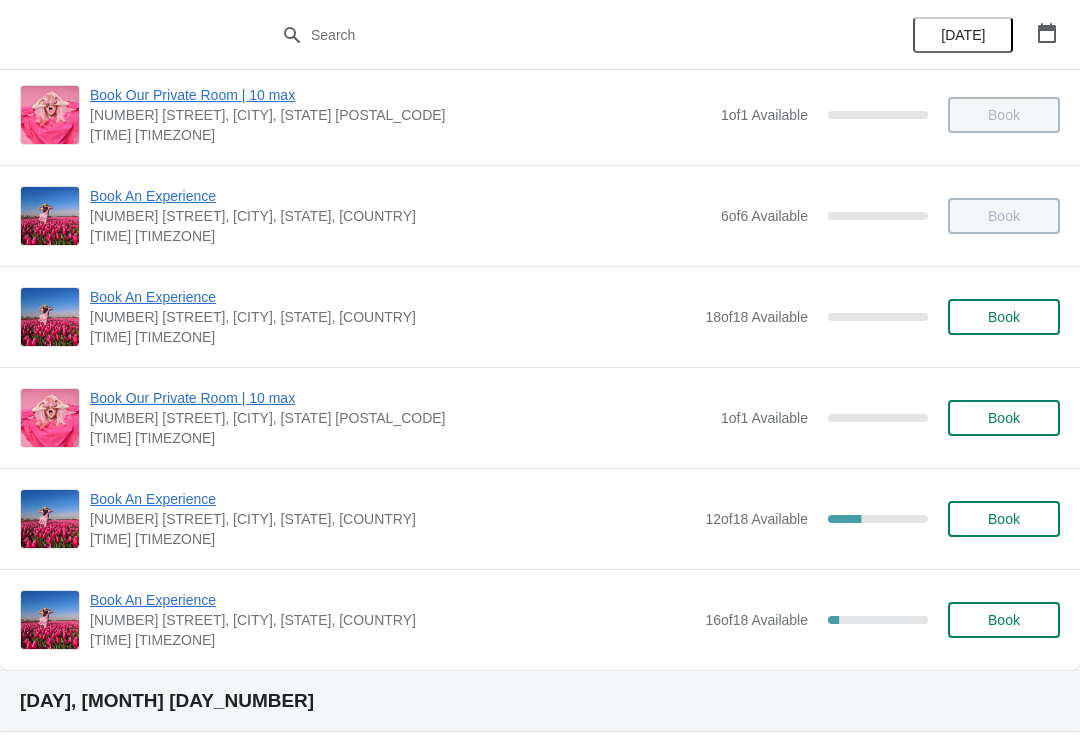 click on "Book An Experience" at bounding box center [392, 297] 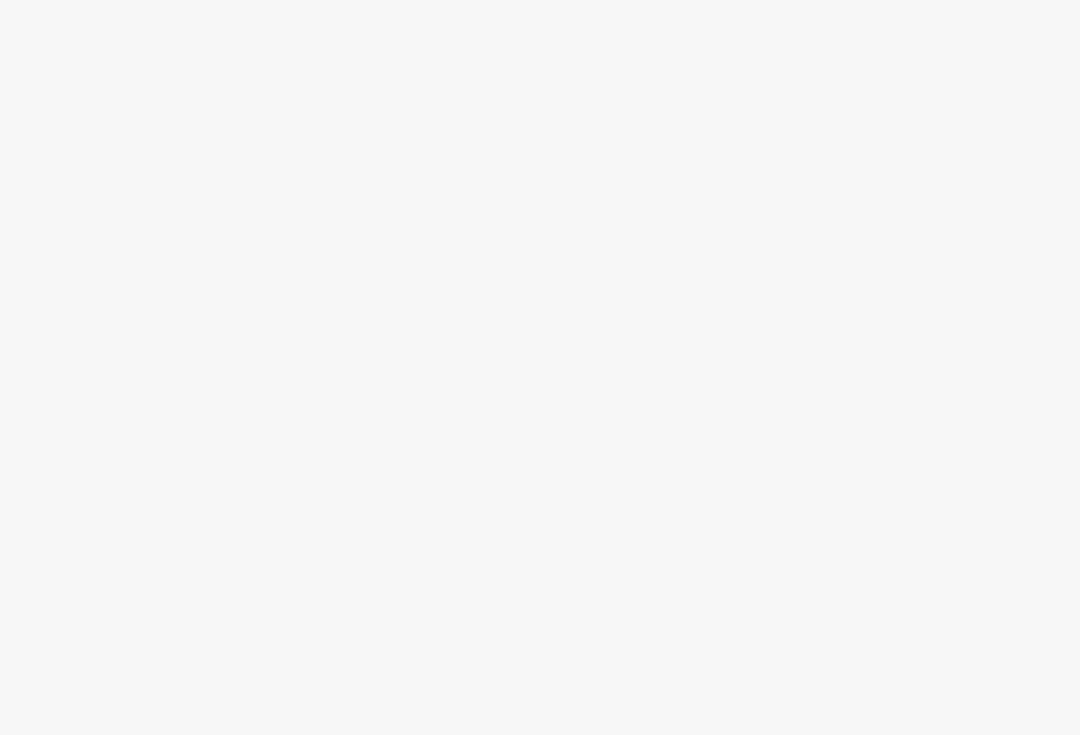 scroll, scrollTop: 0, scrollLeft: 0, axis: both 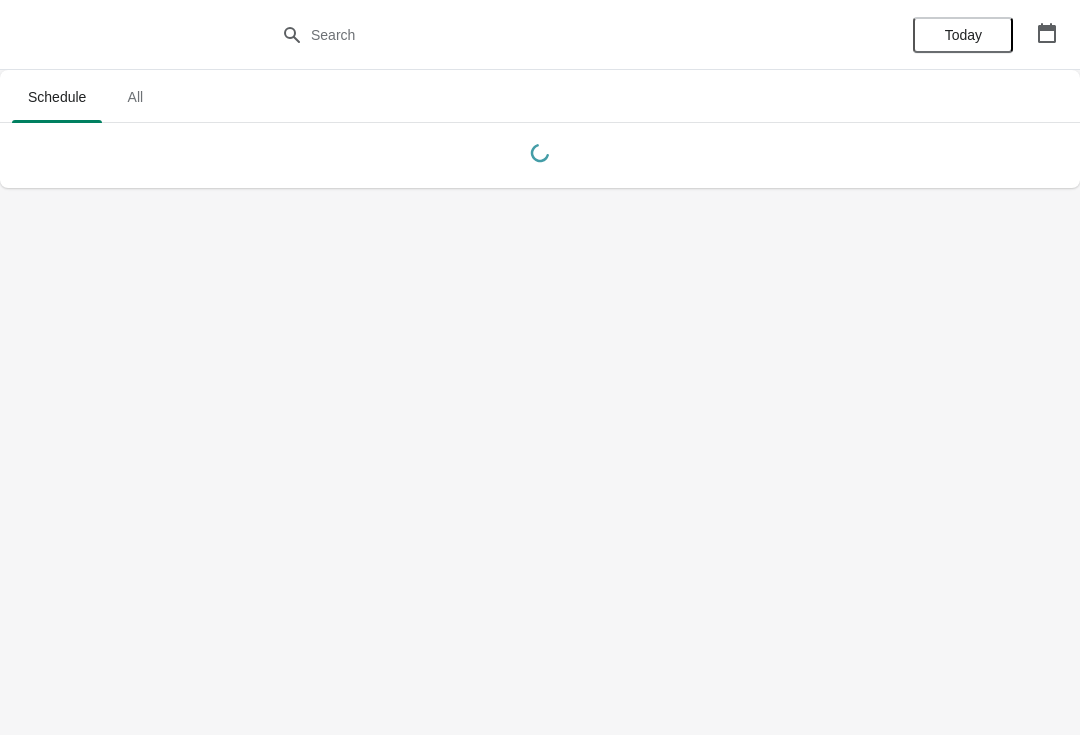click 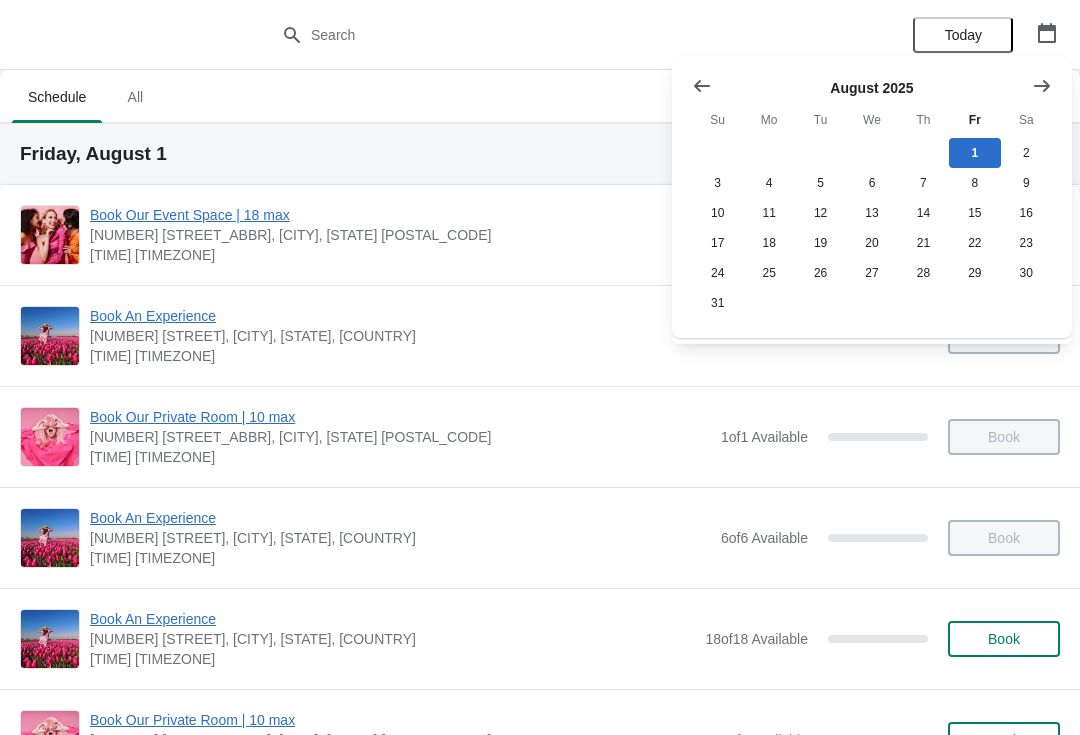 click at bounding box center (702, 86) 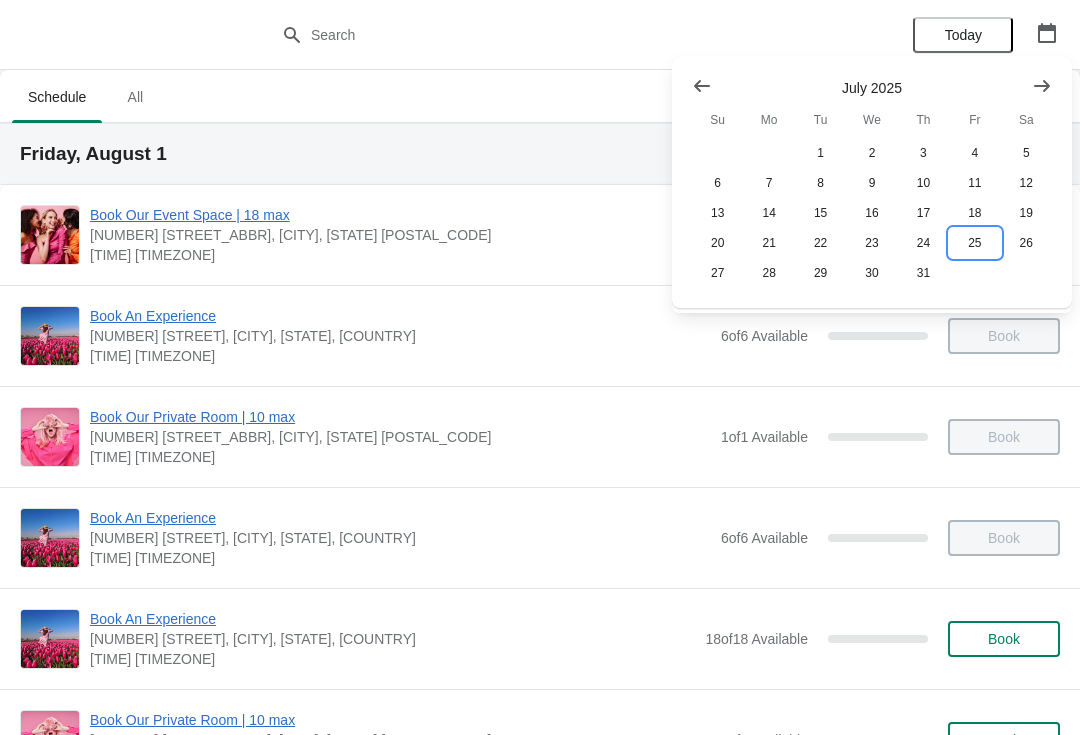 click on "25" at bounding box center [974, 243] 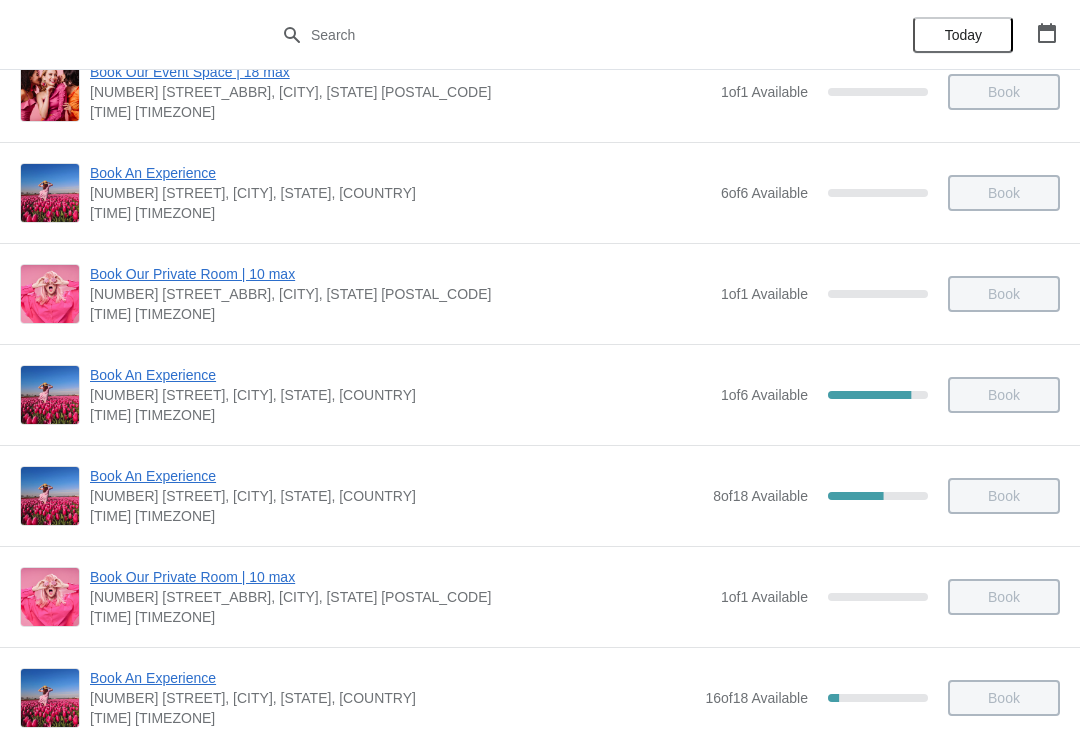 scroll, scrollTop: 139, scrollLeft: 0, axis: vertical 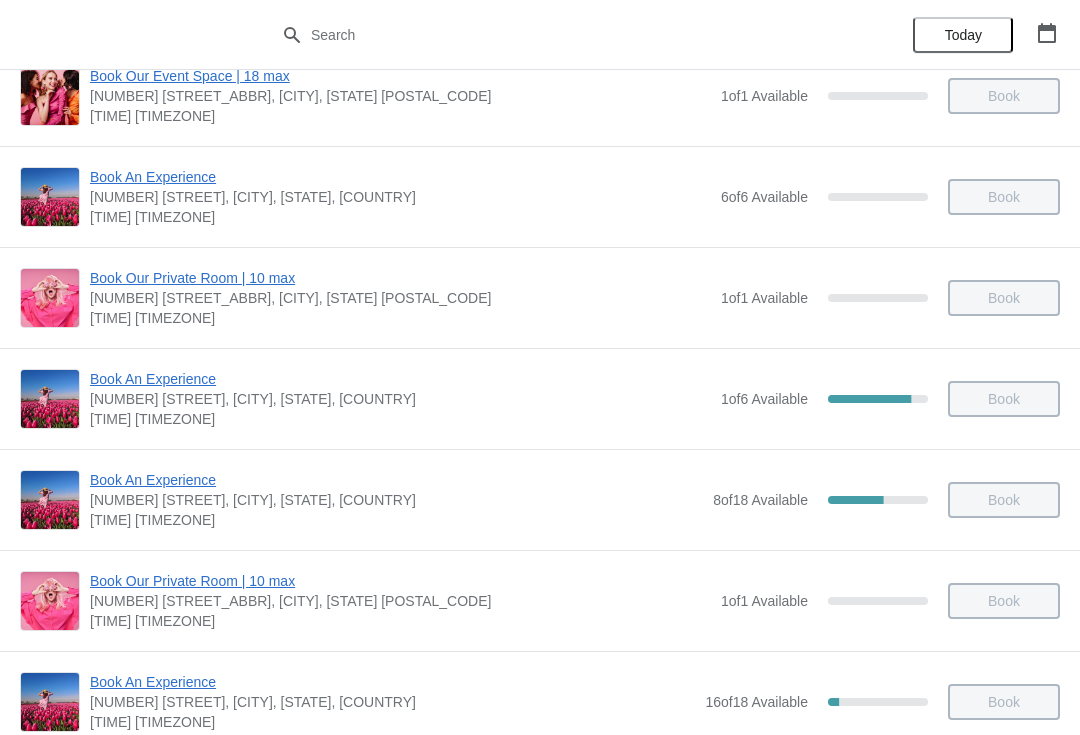 click on "Book An Experience" at bounding box center [396, 480] 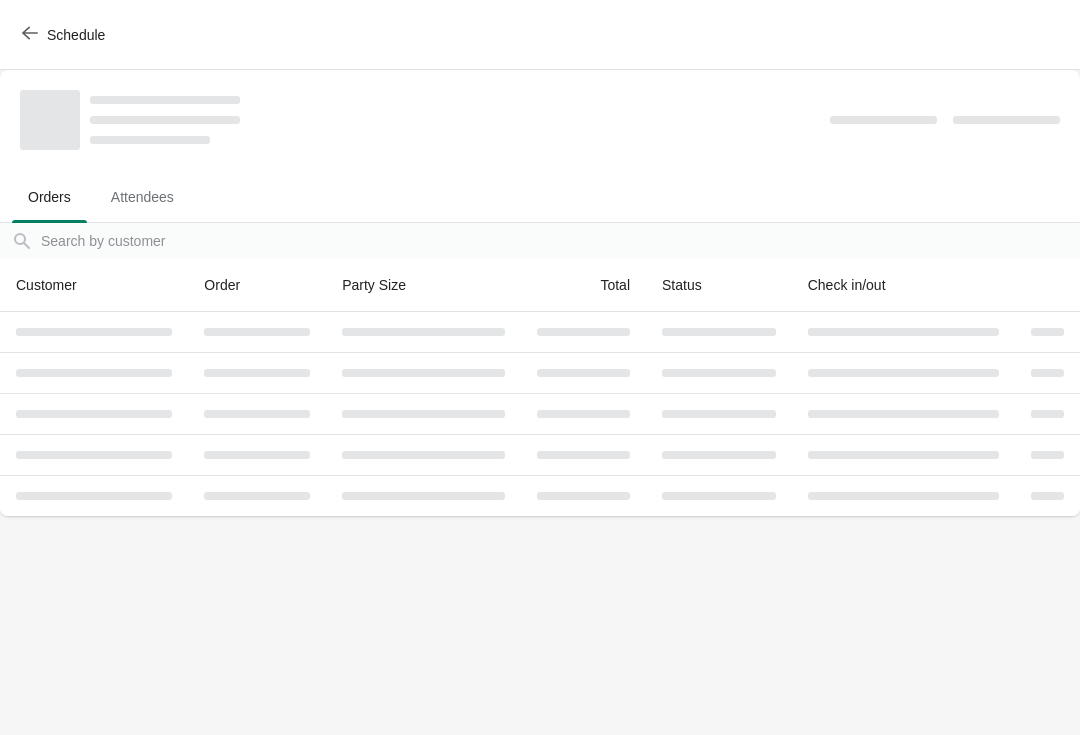 scroll, scrollTop: 0, scrollLeft: 0, axis: both 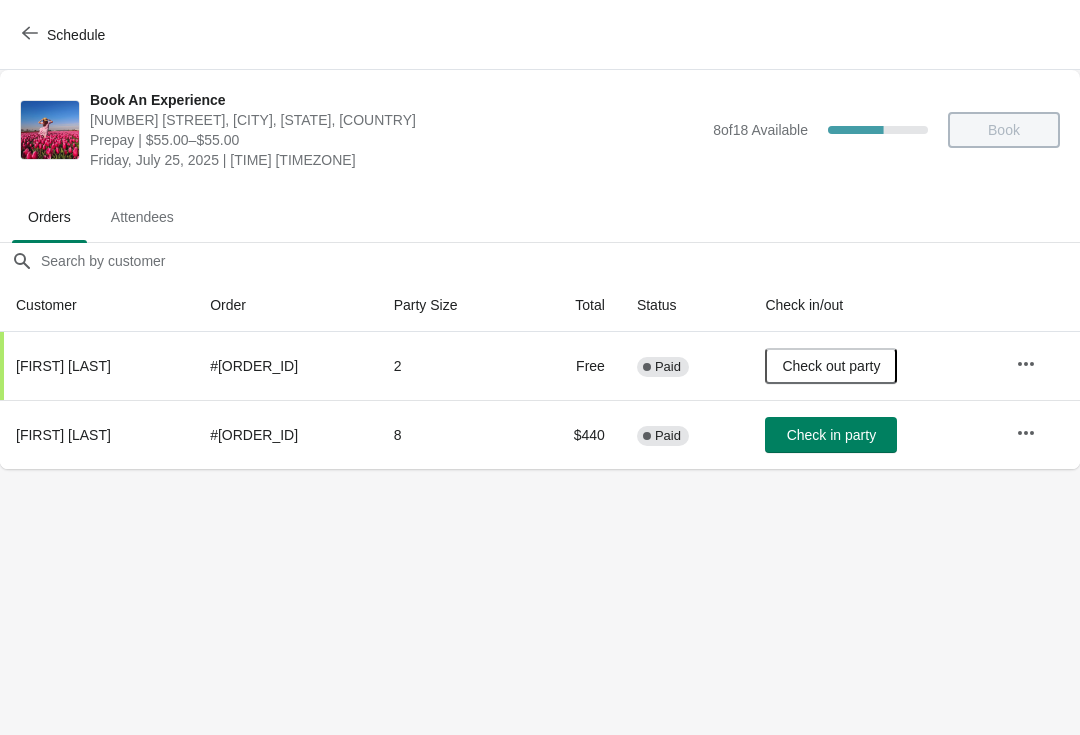 click 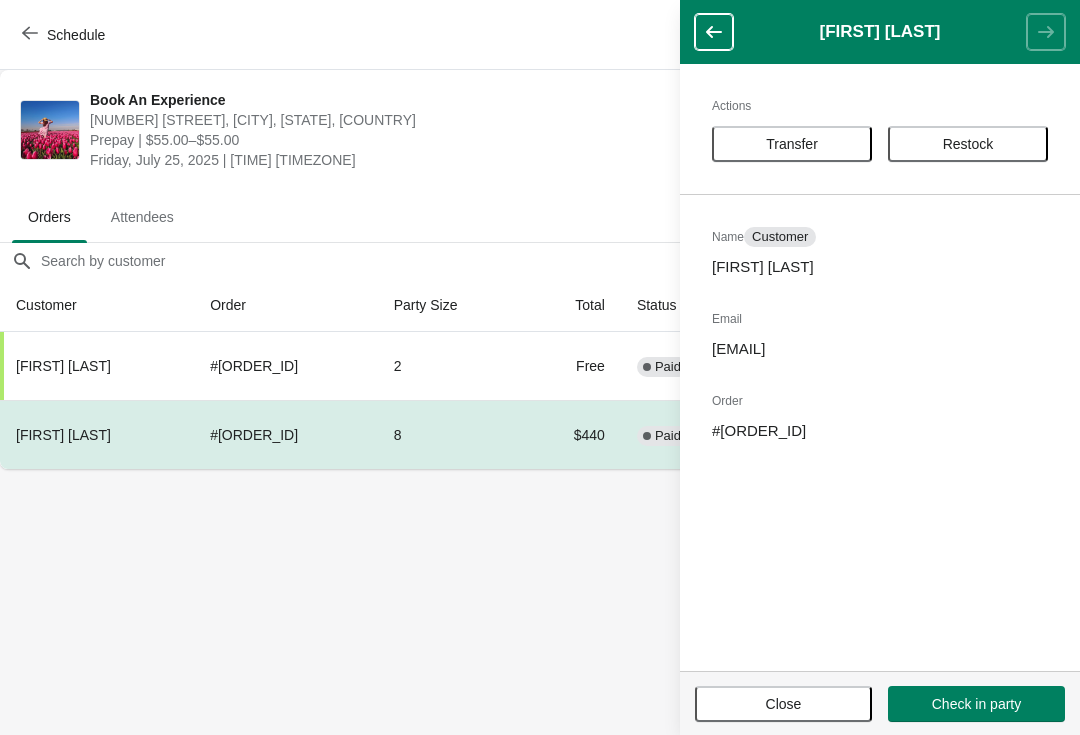 click on "Transfer" at bounding box center [792, 144] 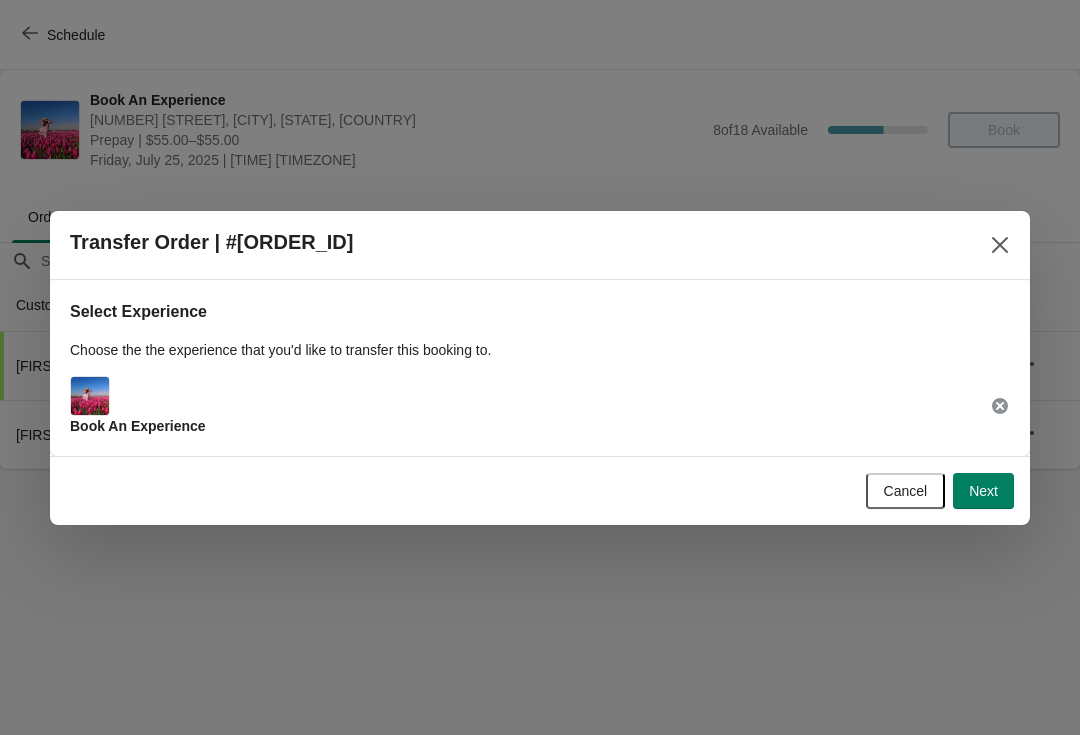 click on "Next" at bounding box center (983, 491) 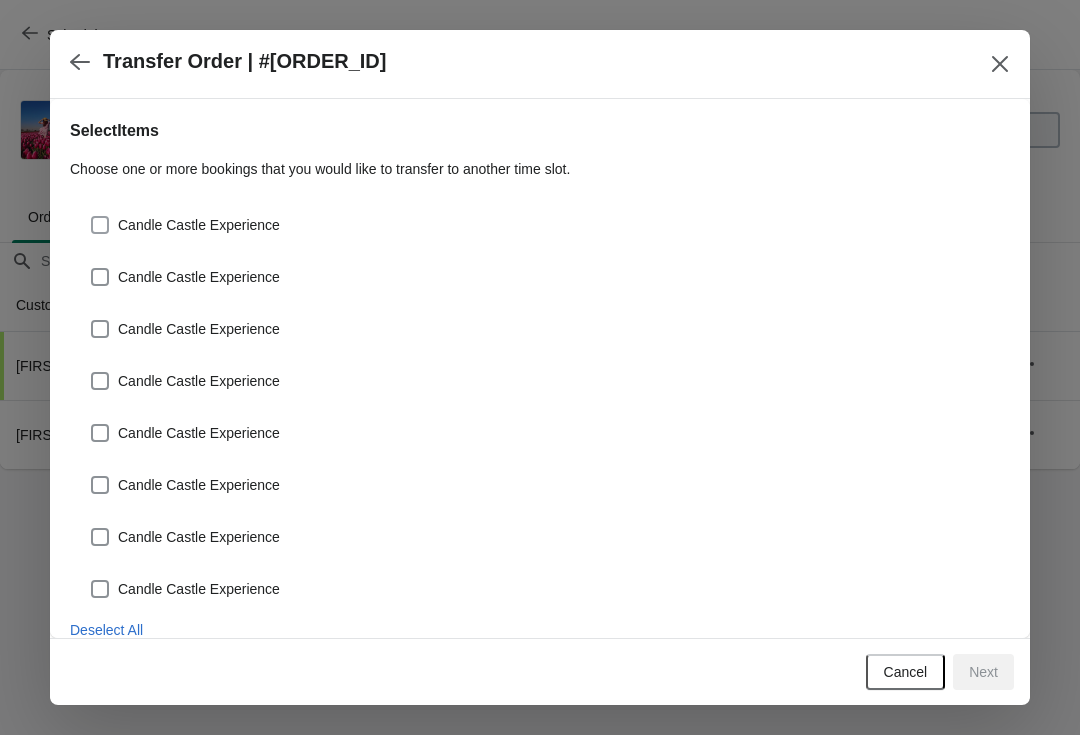 click on "Candle Castle Experience" at bounding box center (185, 277) 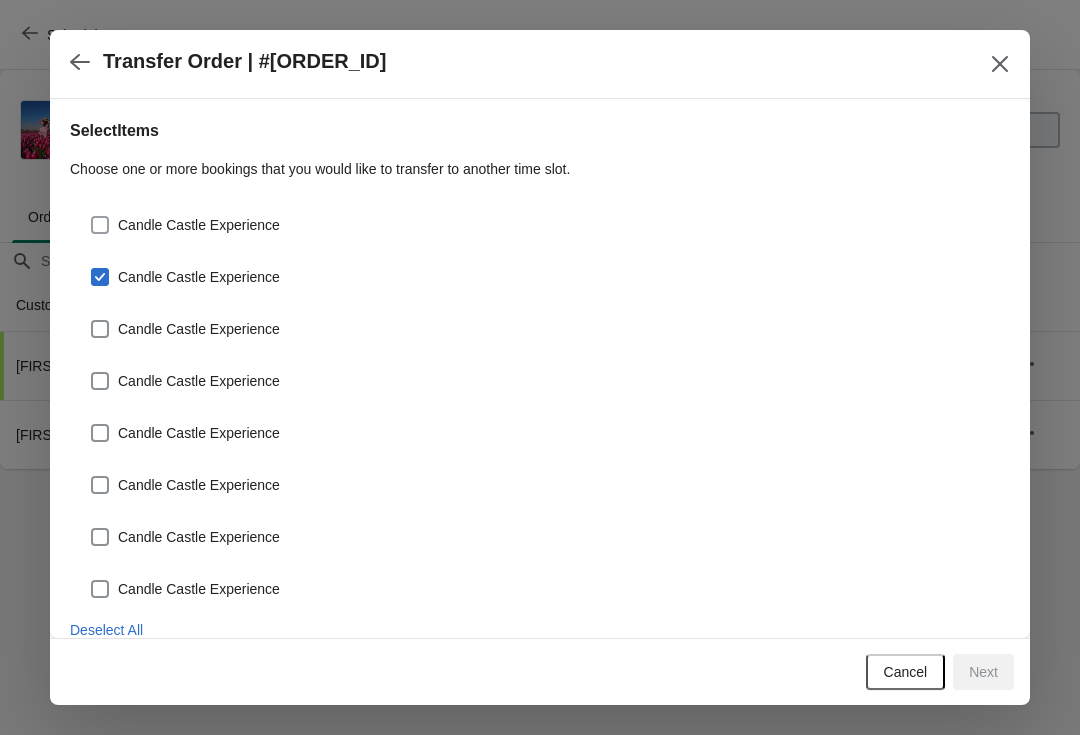 checkbox on "true" 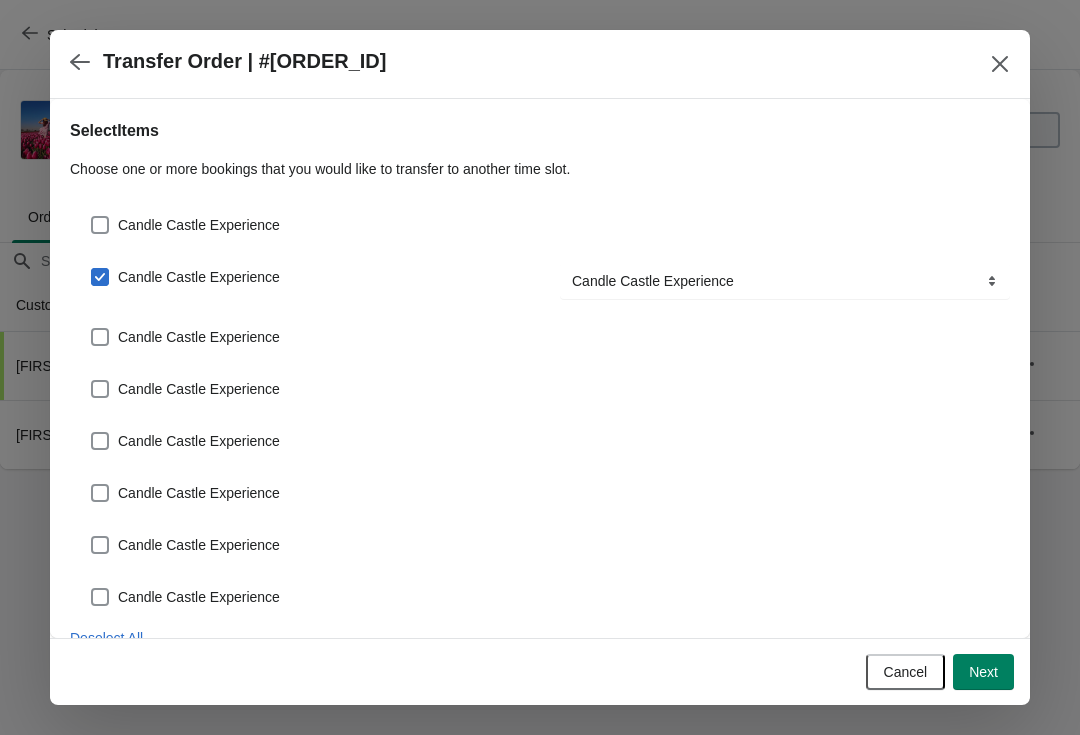 click on "Candle Castle Experience" at bounding box center [185, 337] 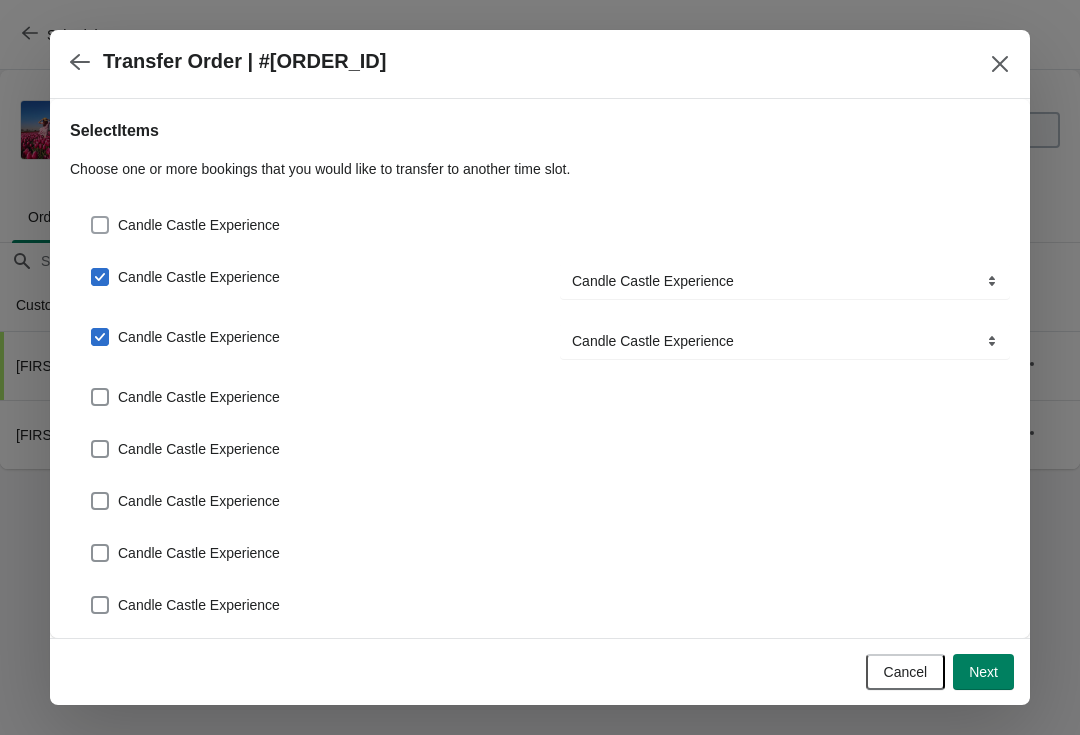 click on "Candle Castle Experience" at bounding box center [199, 225] 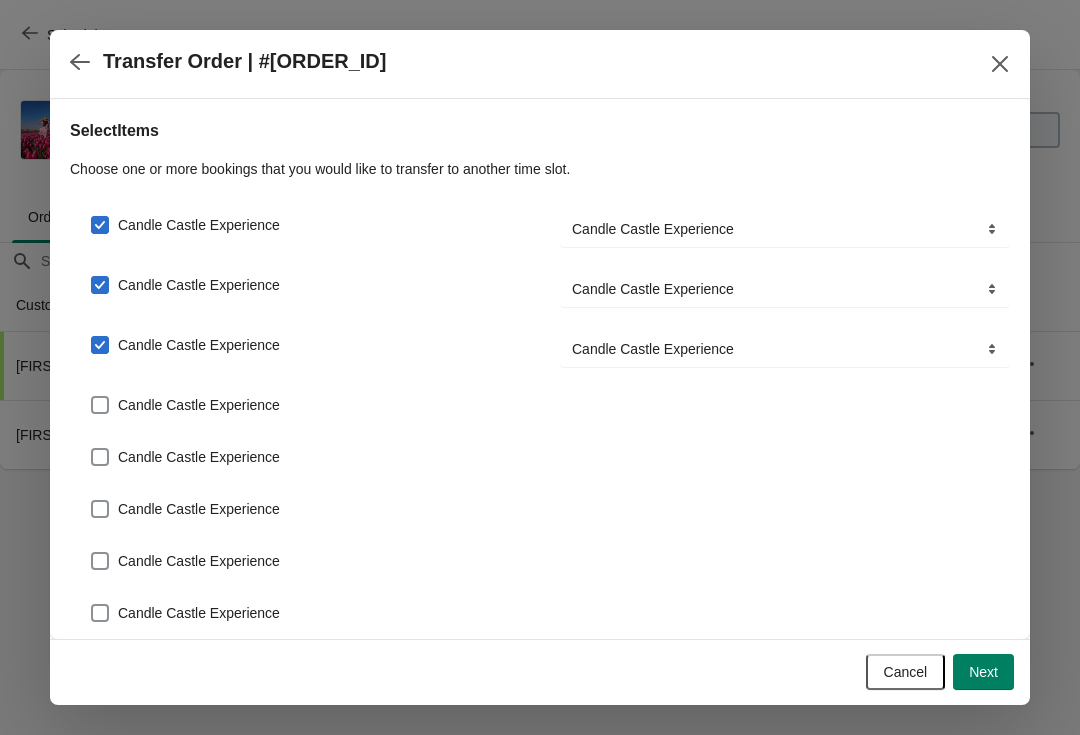 click on "Candle Castle Experience" at bounding box center (199, 405) 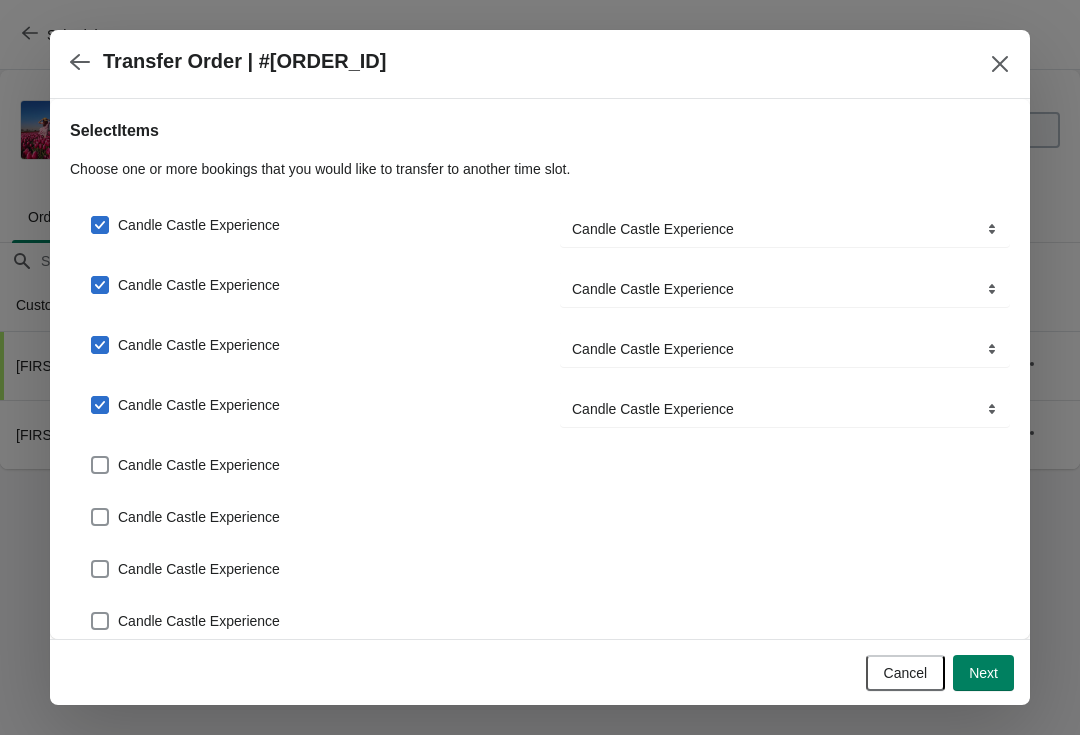 click on "Candle Castle Experience" at bounding box center [199, 465] 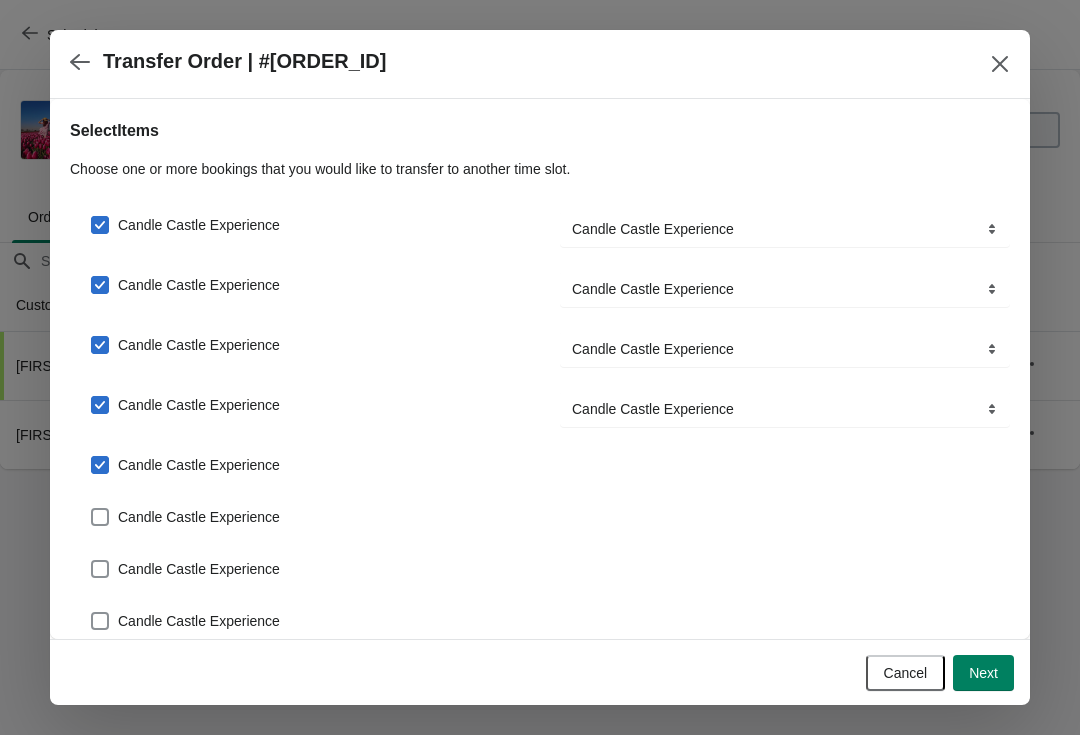 checkbox on "true" 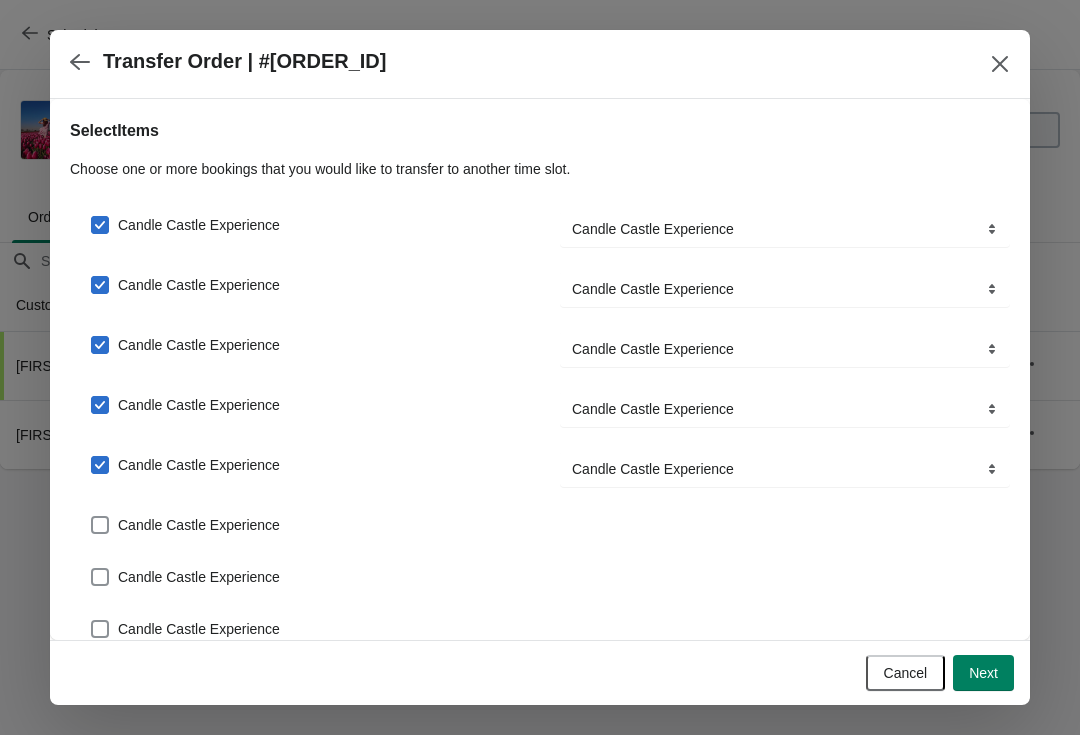 click on "Candle Castle Experience" at bounding box center [185, 525] 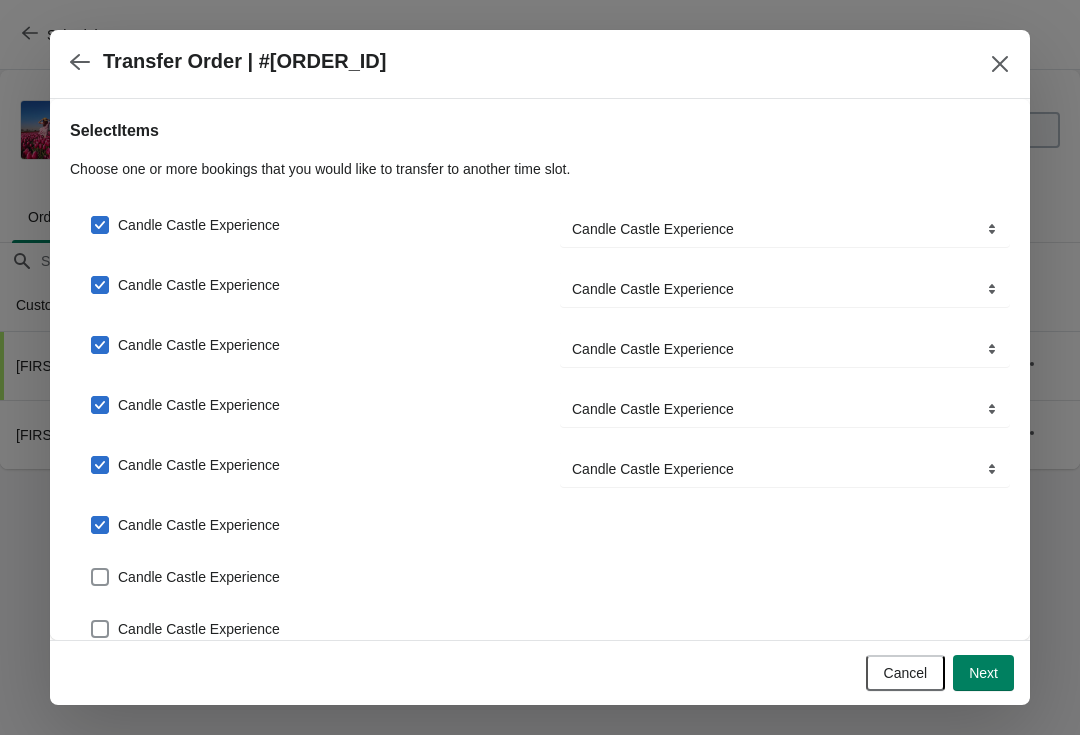 checkbox on "true" 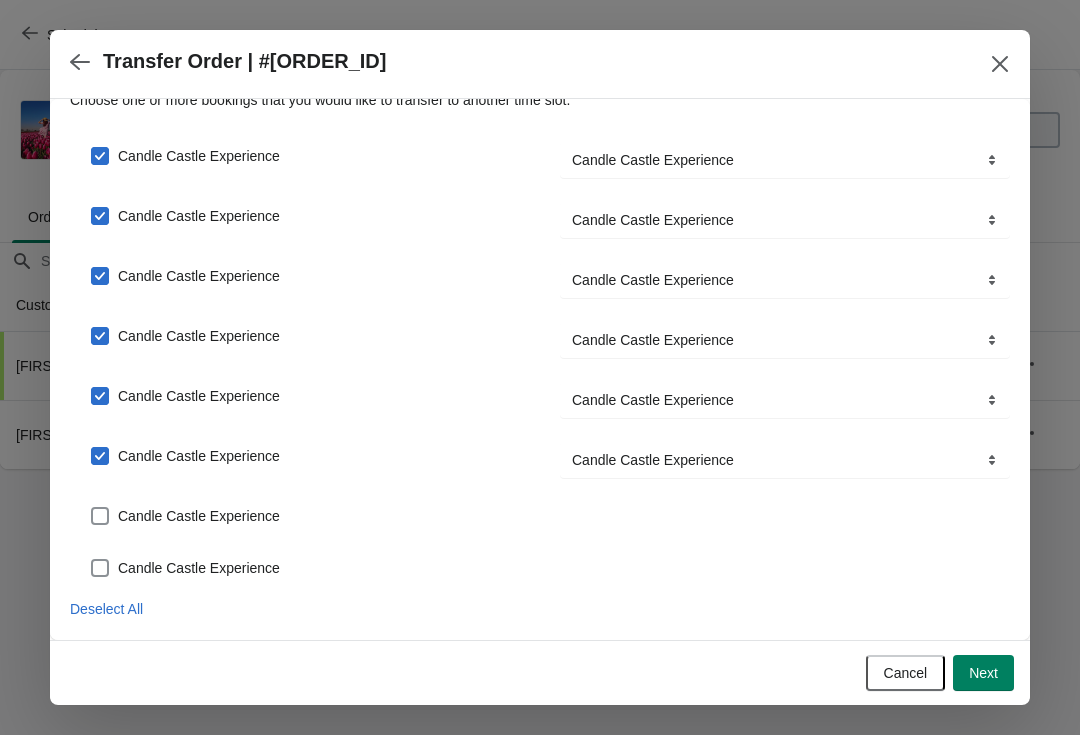 scroll, scrollTop: 69, scrollLeft: 0, axis: vertical 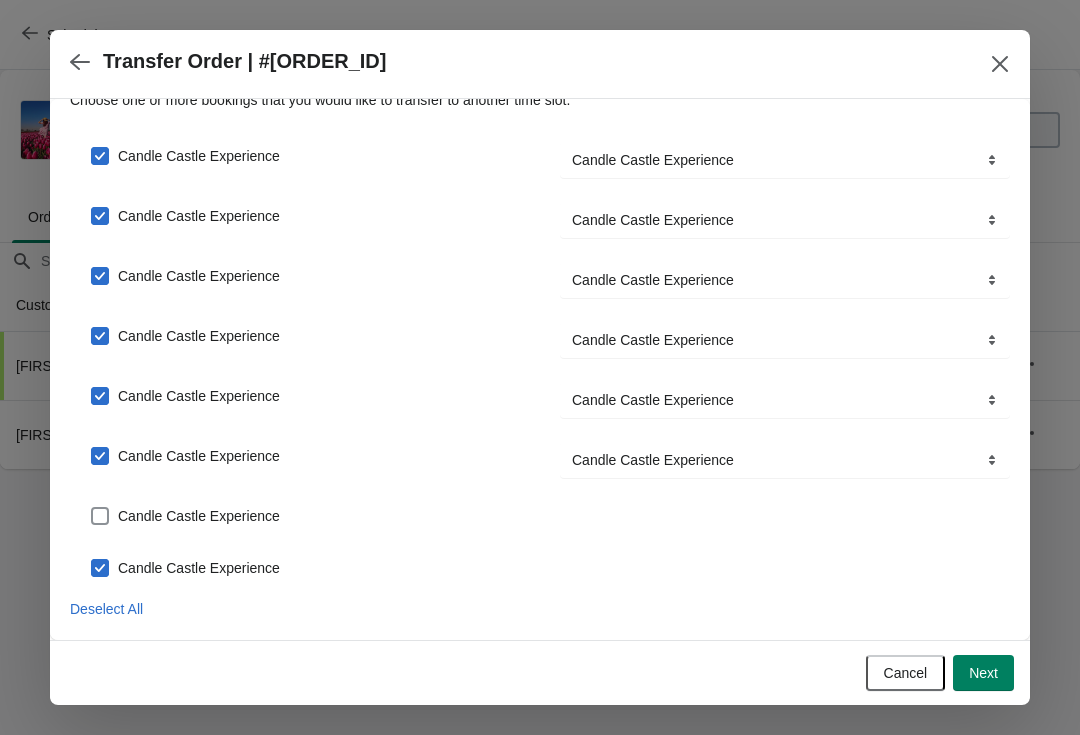 checkbox on "true" 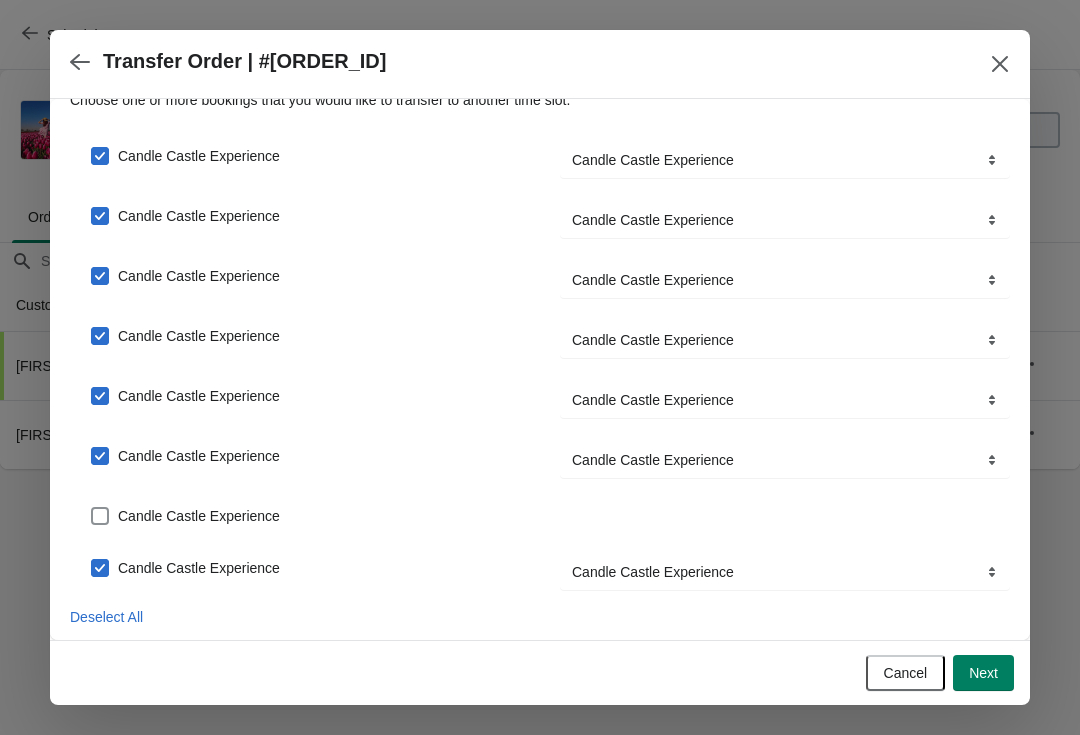 click on "Candle Castle Experience" at bounding box center (199, 516) 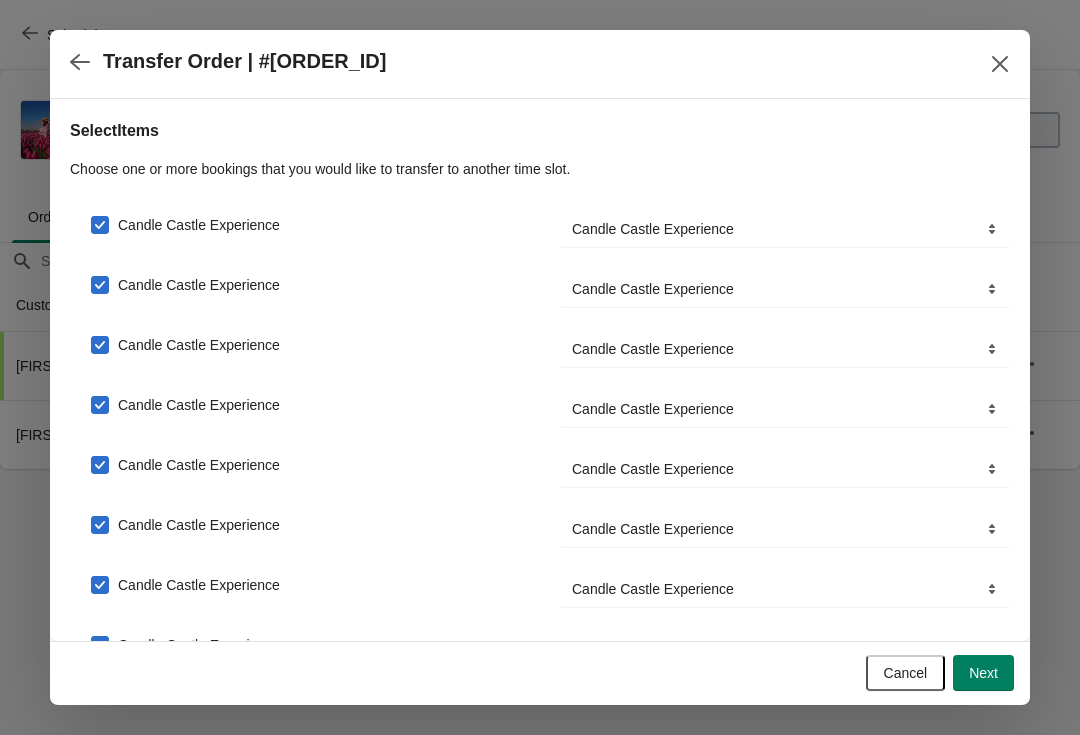 scroll, scrollTop: -2, scrollLeft: 0, axis: vertical 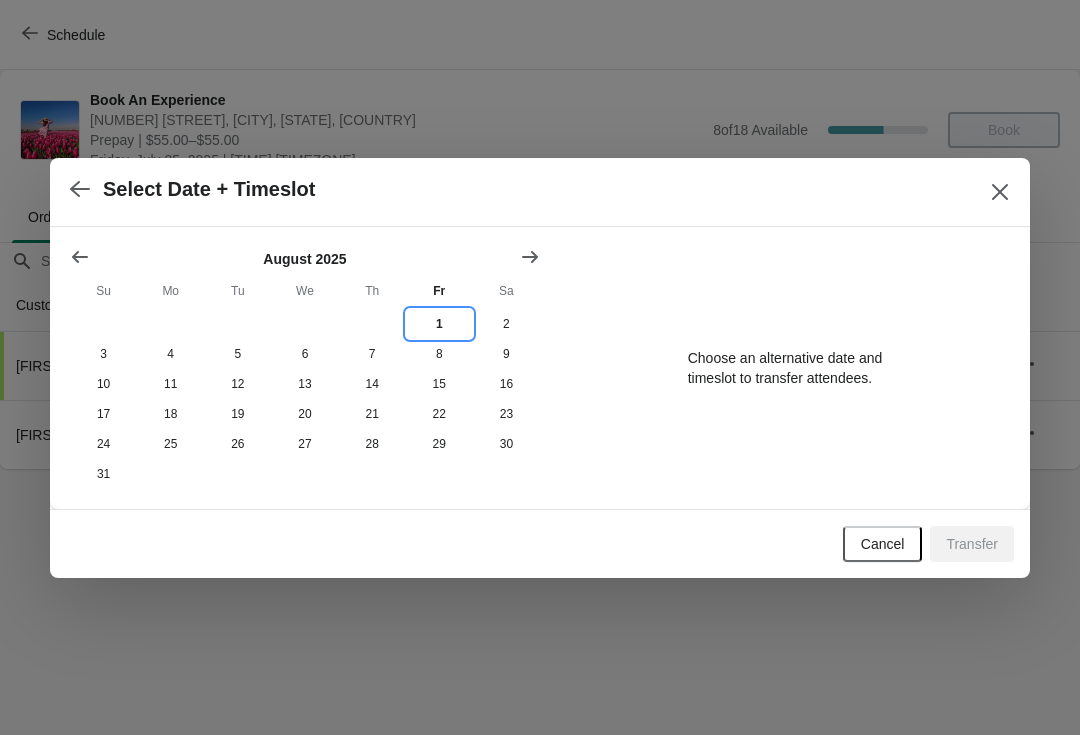 click on "1" at bounding box center (439, 324) 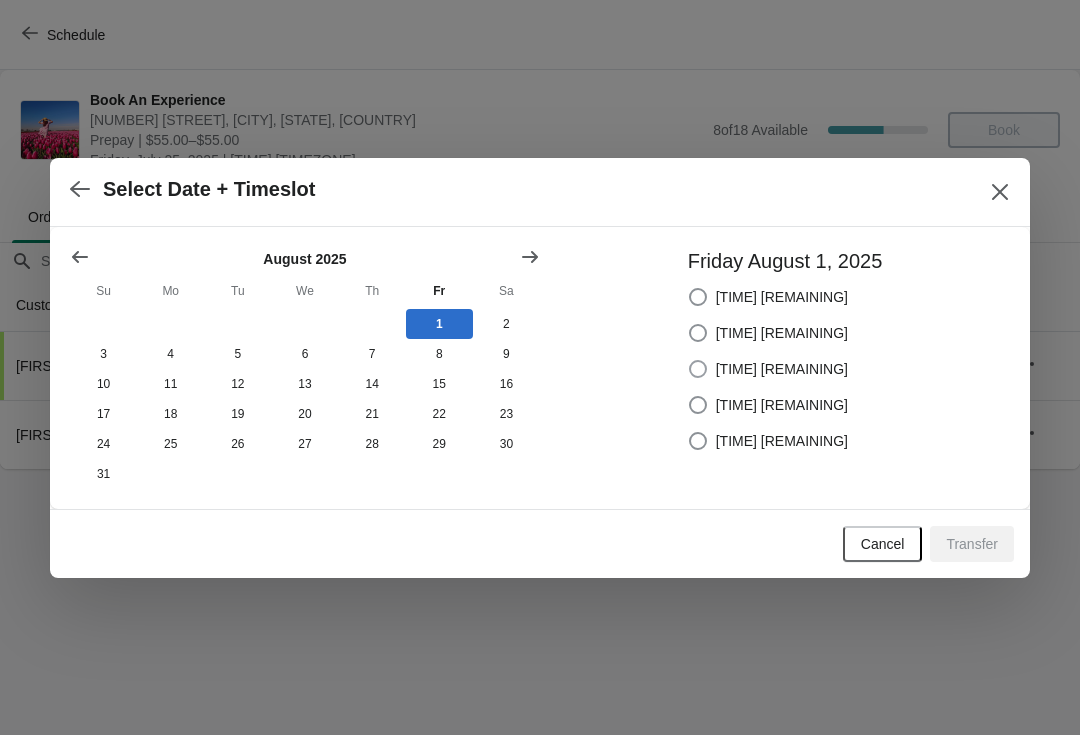 click on "[TIME] [REMAINING]" at bounding box center (782, 369) 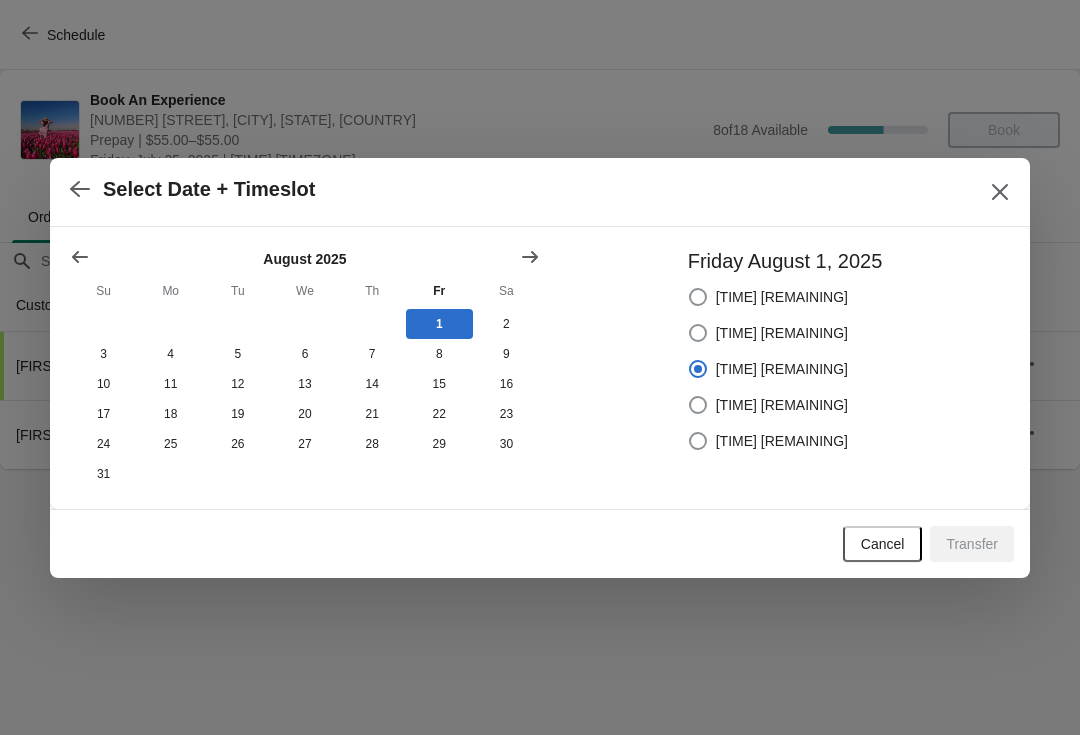 radio on "true" 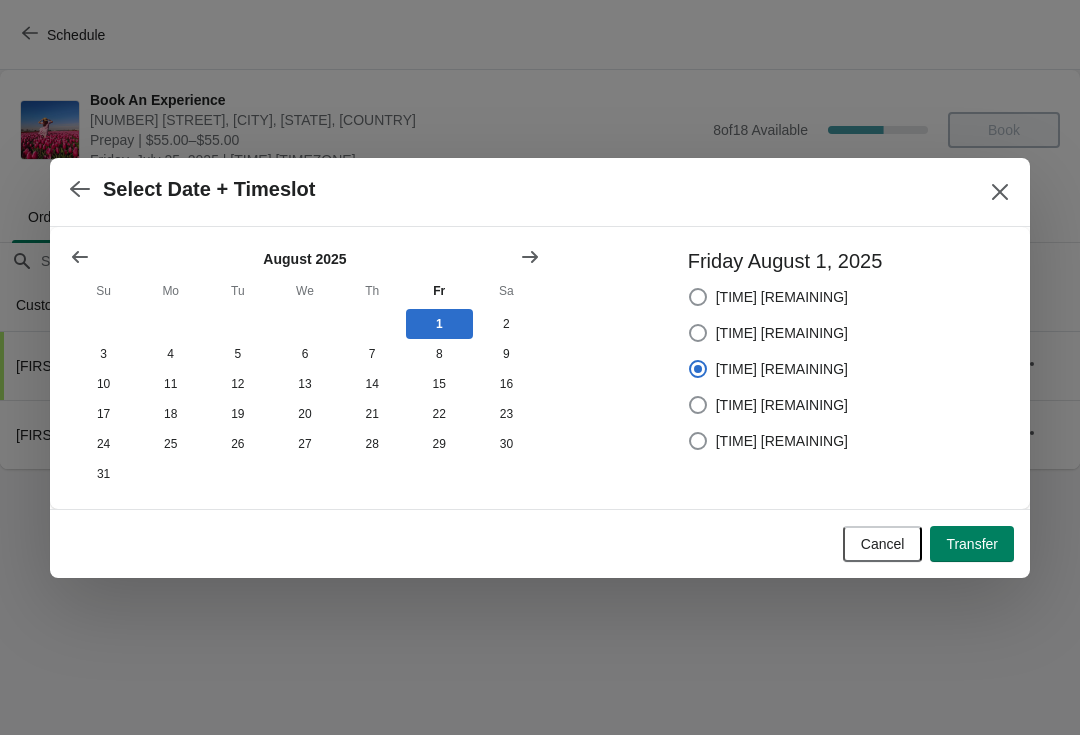 click on "Transfer" at bounding box center (972, 544) 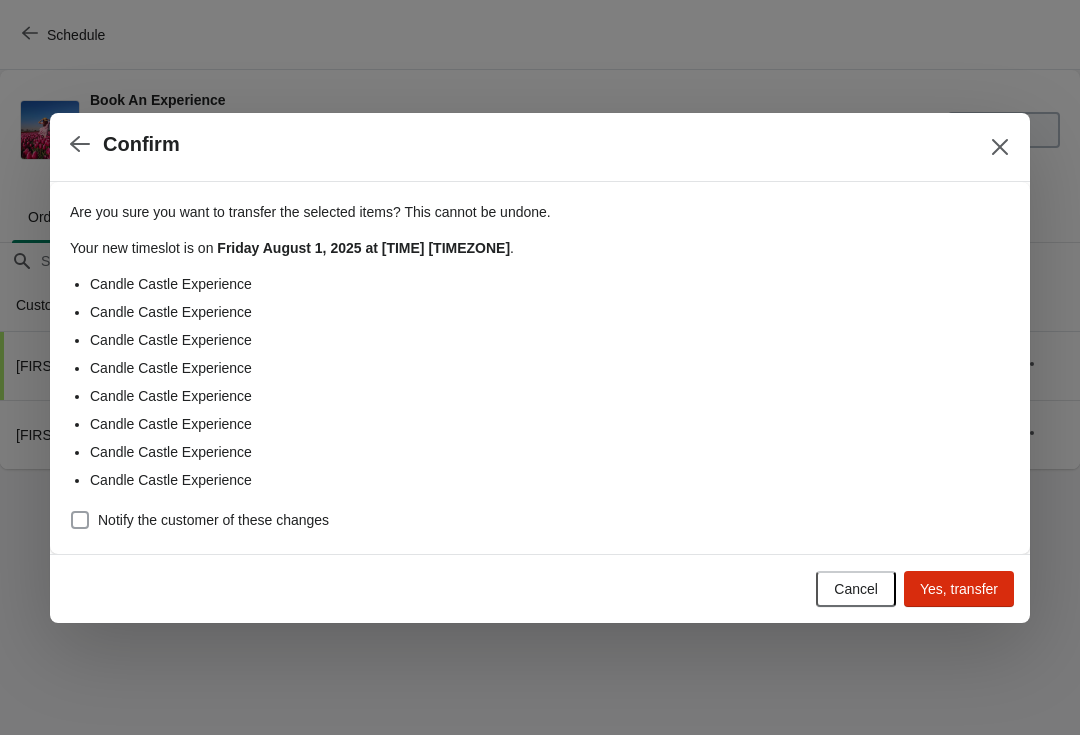 click on "Notify the customer of these changes" at bounding box center [213, 520] 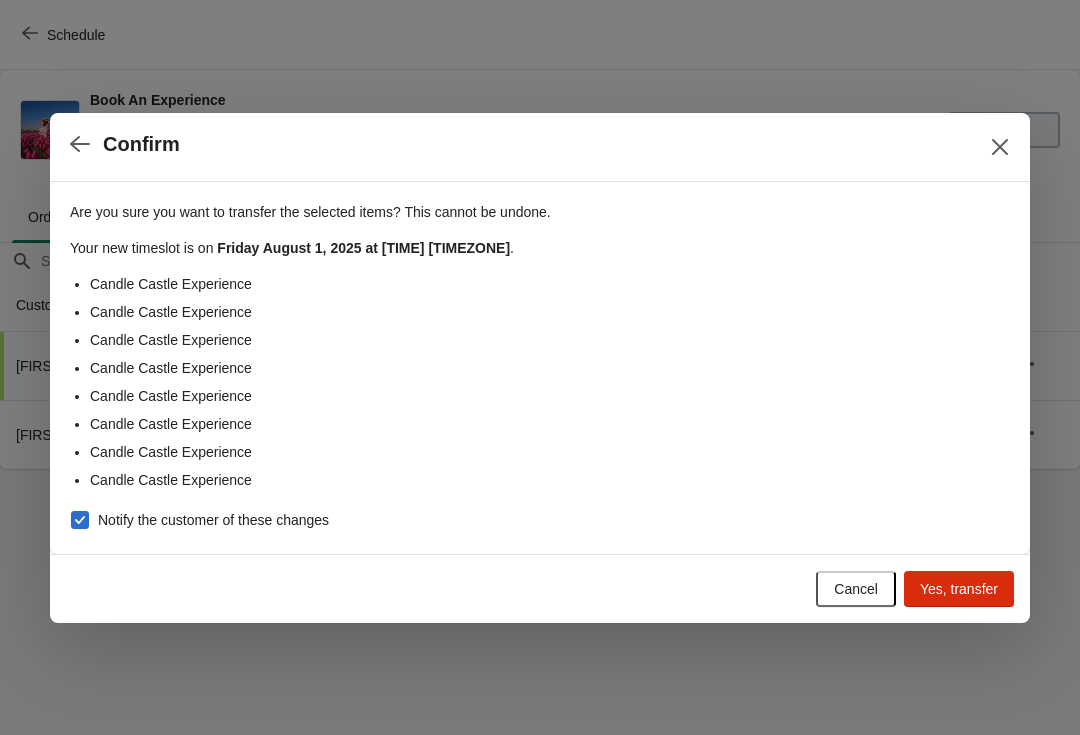 checkbox on "true" 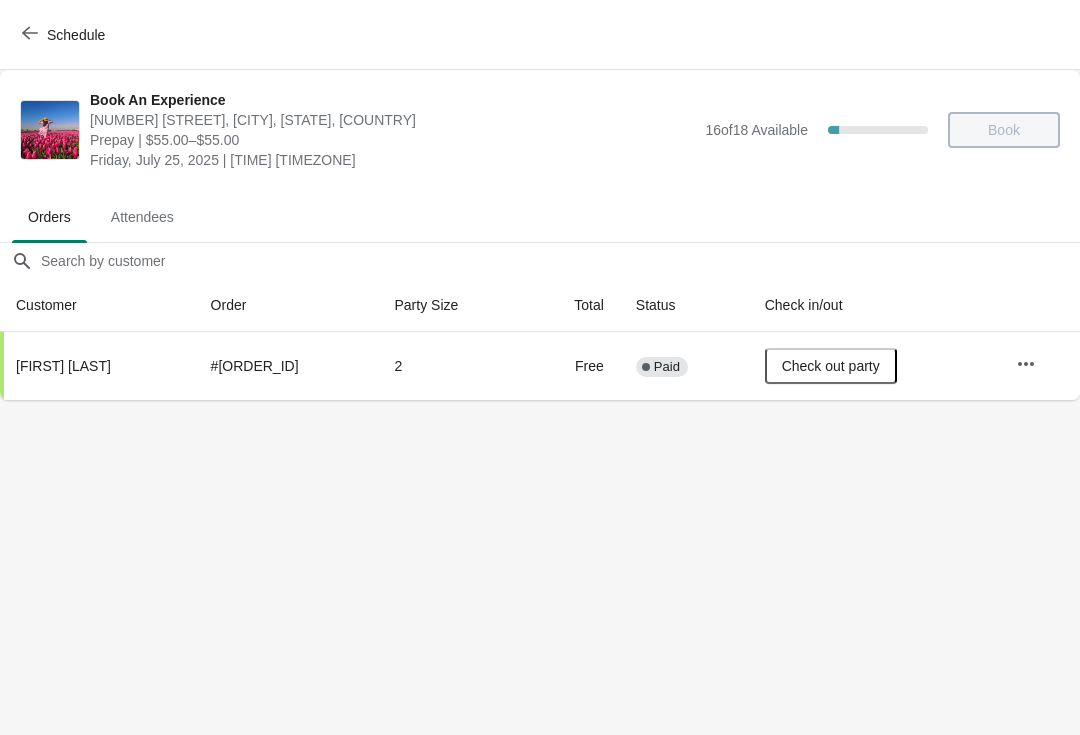 click on "Schedule" at bounding box center (65, 35) 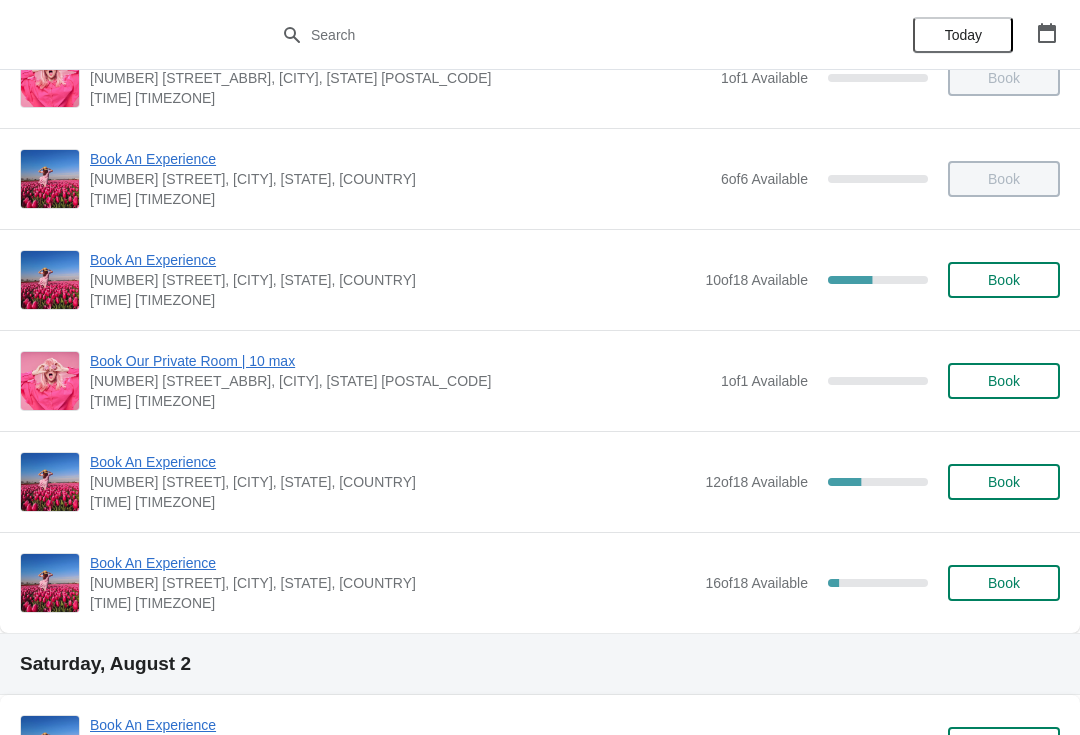 scroll, scrollTop: 362, scrollLeft: 0, axis: vertical 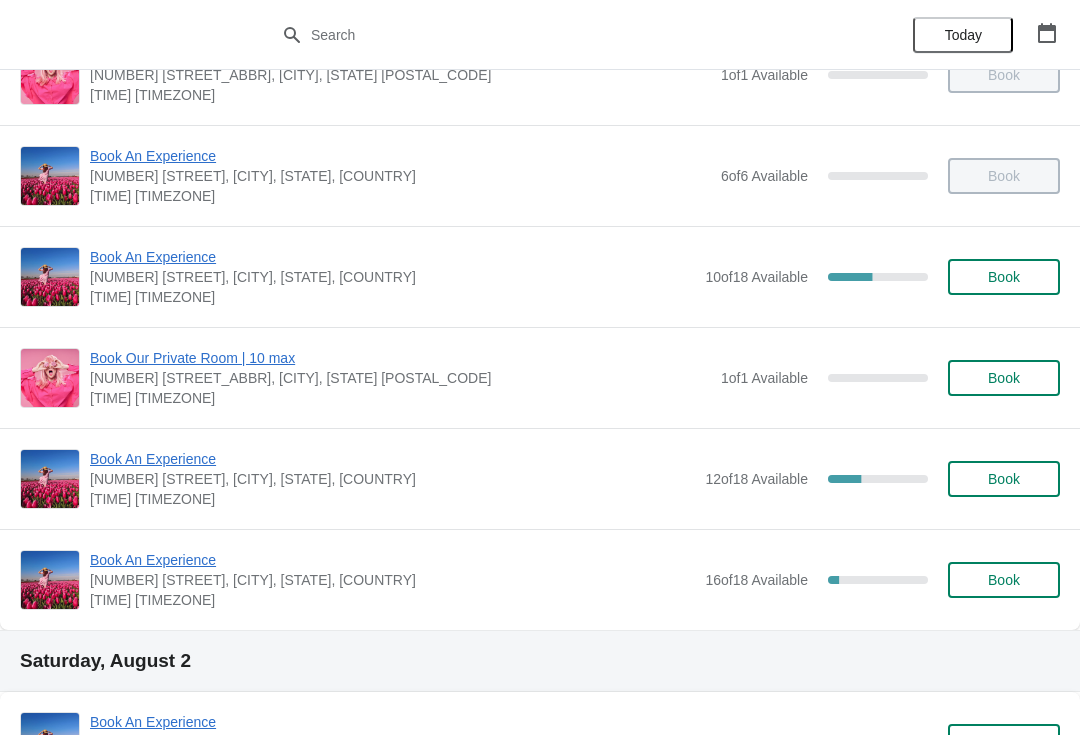 click on "Book An Experience 1815 North Milwaukee Avenue, Chicago, IL, USA [TIME] [TIMEZONE] 10  of  18   Available 44.44444444444444 % Book" at bounding box center [540, 276] 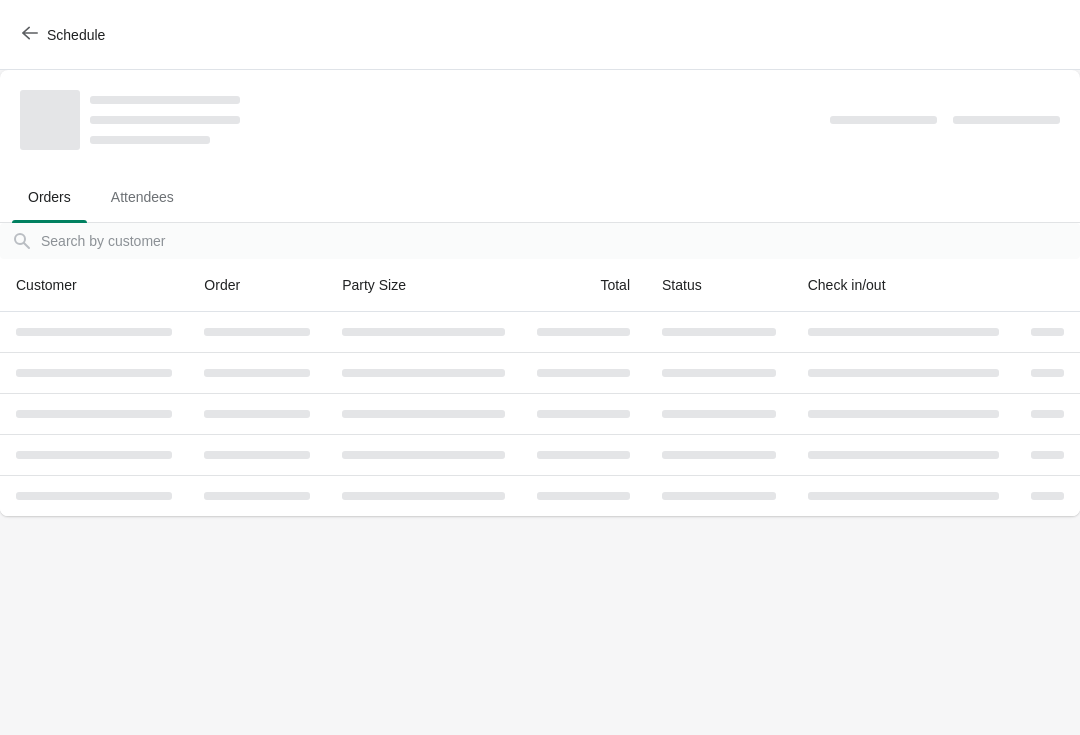 scroll, scrollTop: 0, scrollLeft: 0, axis: both 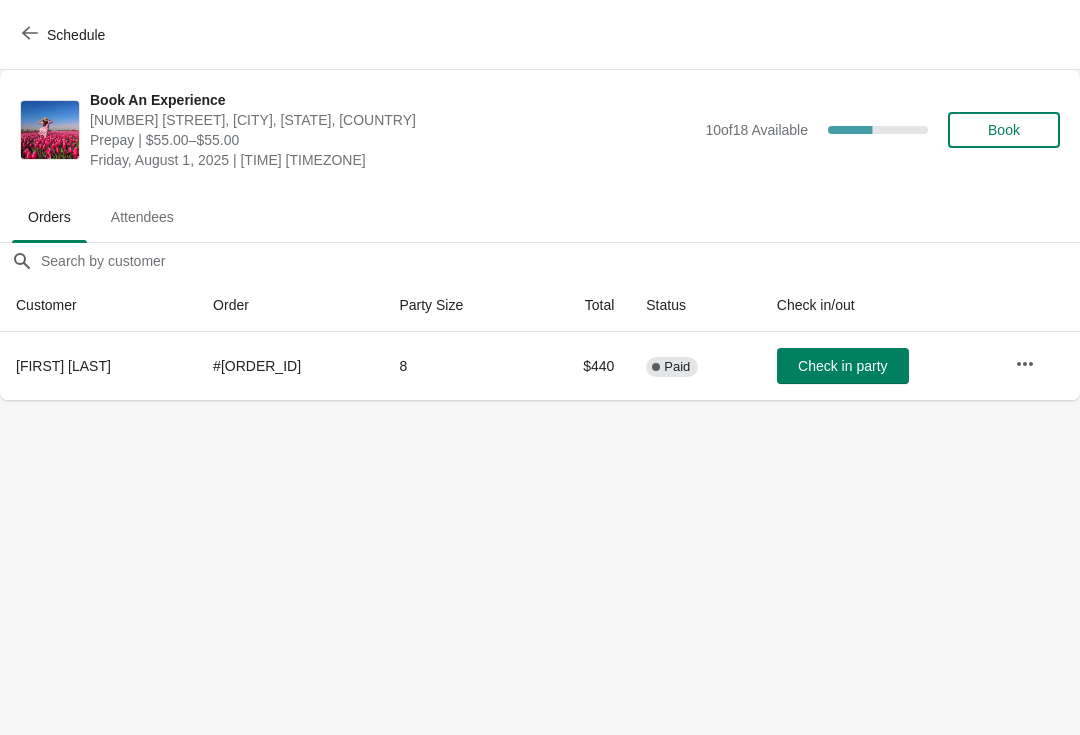 click on "Check in party" at bounding box center (842, 366) 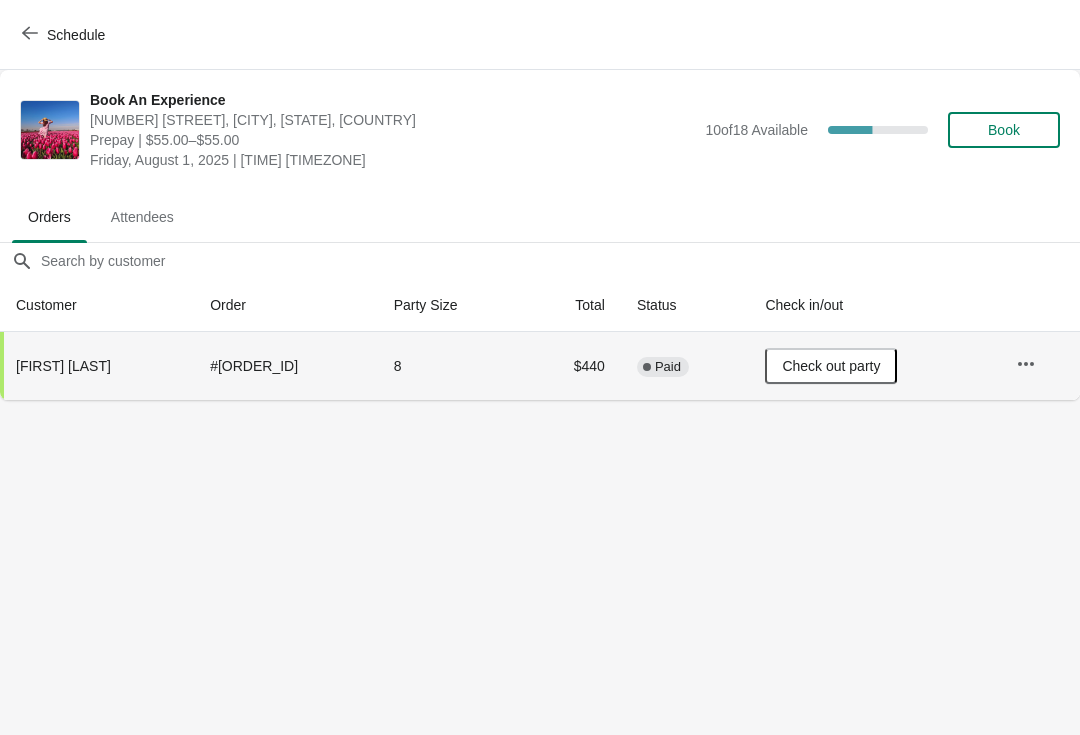 click on "Schedule" at bounding box center (65, 34) 